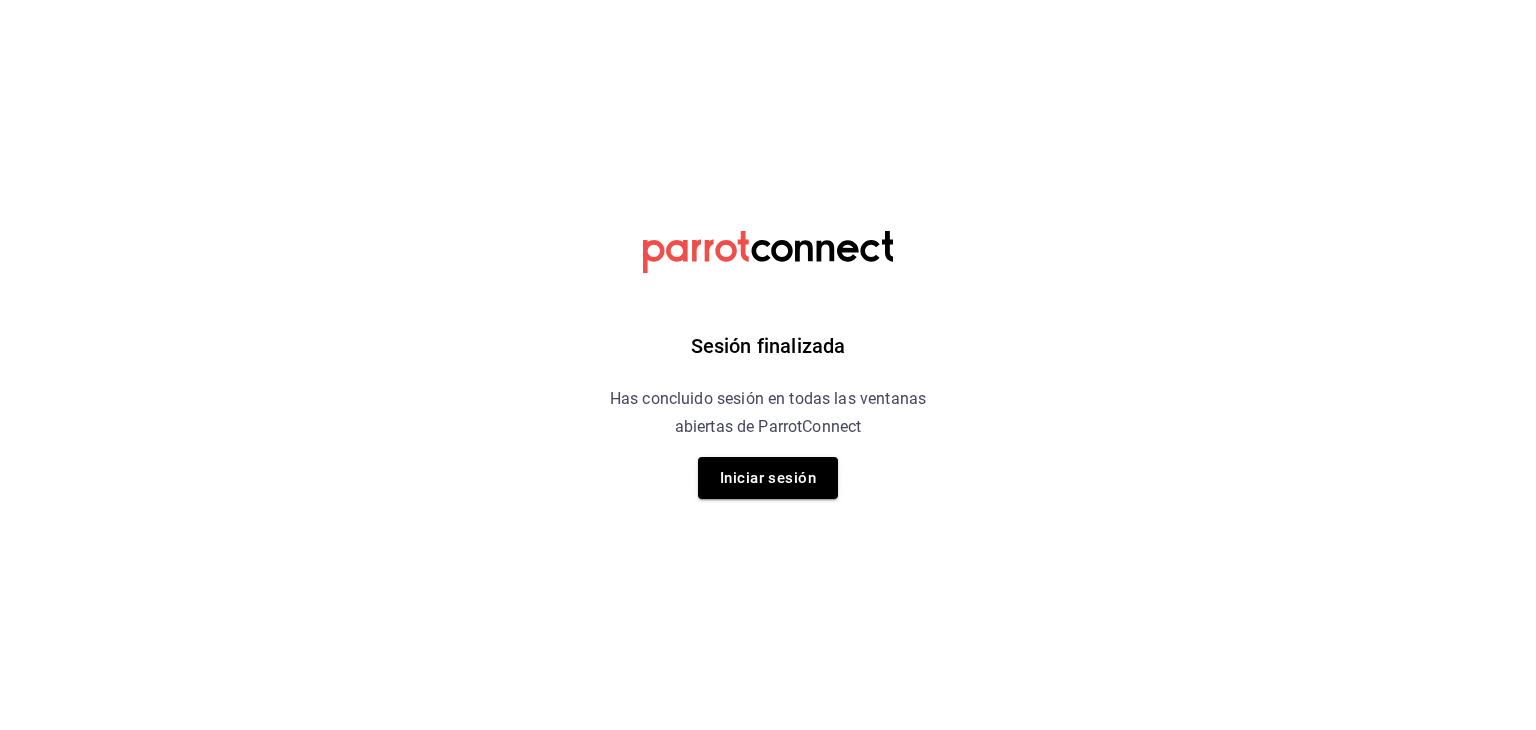 scroll, scrollTop: 0, scrollLeft: 0, axis: both 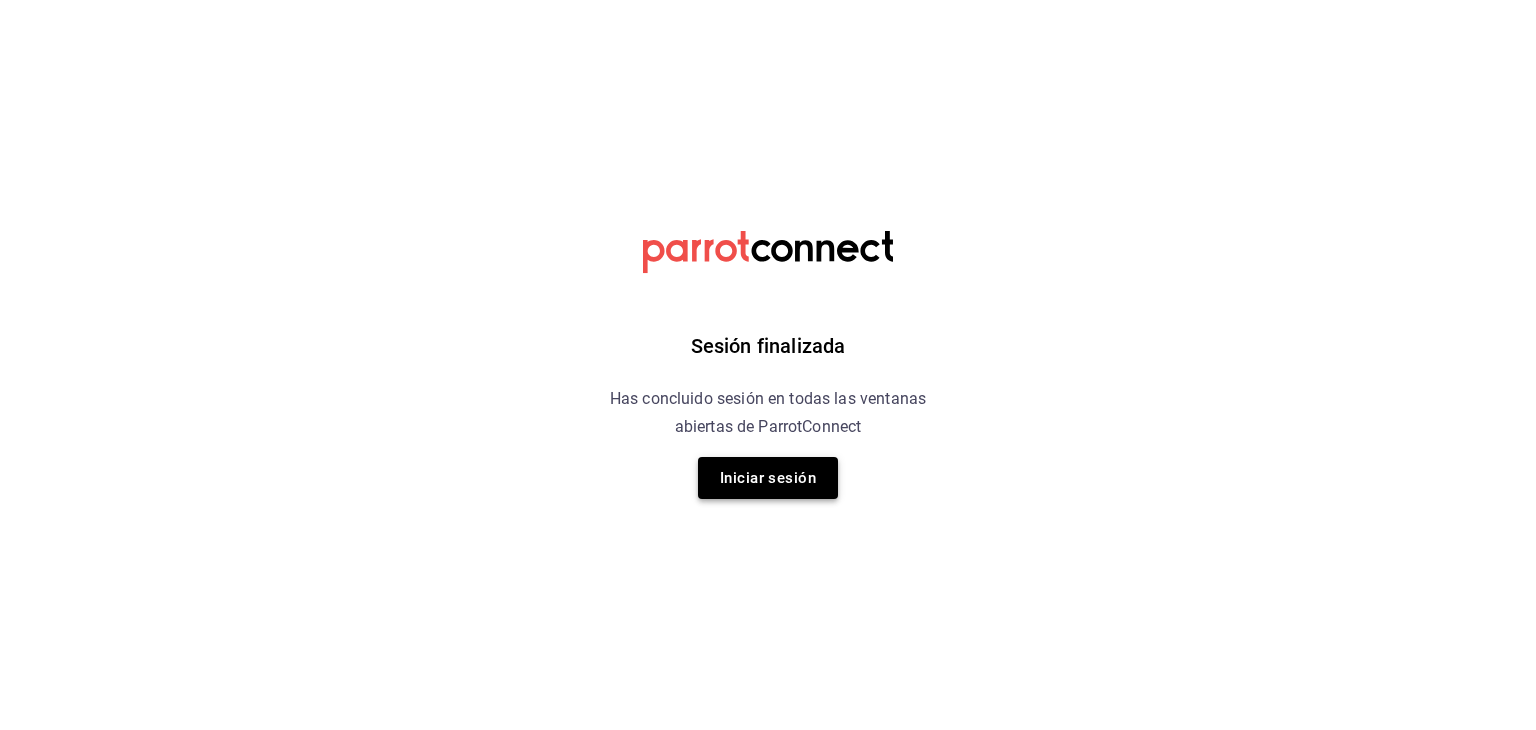 click on "Iniciar sesión" at bounding box center [768, 478] 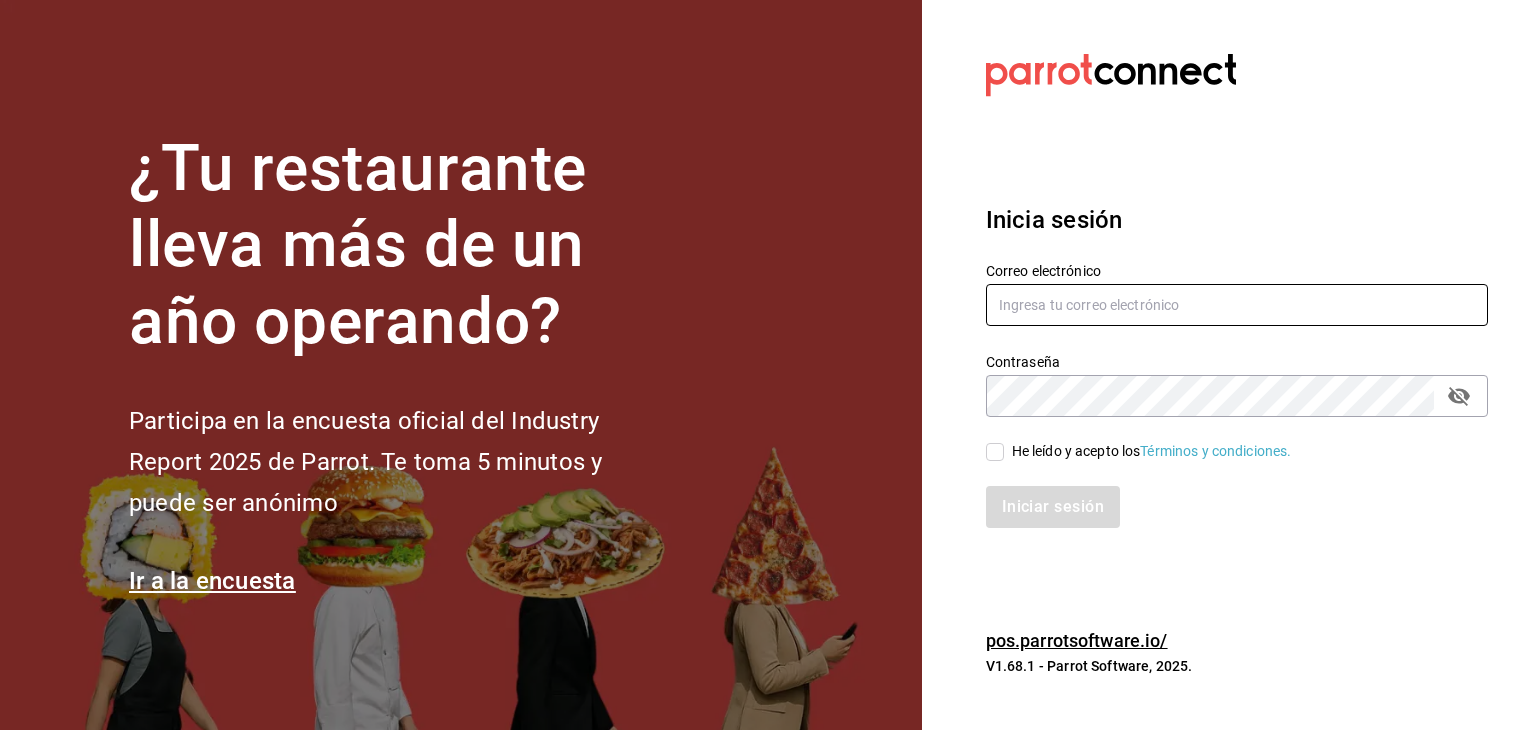 click at bounding box center [1237, 305] 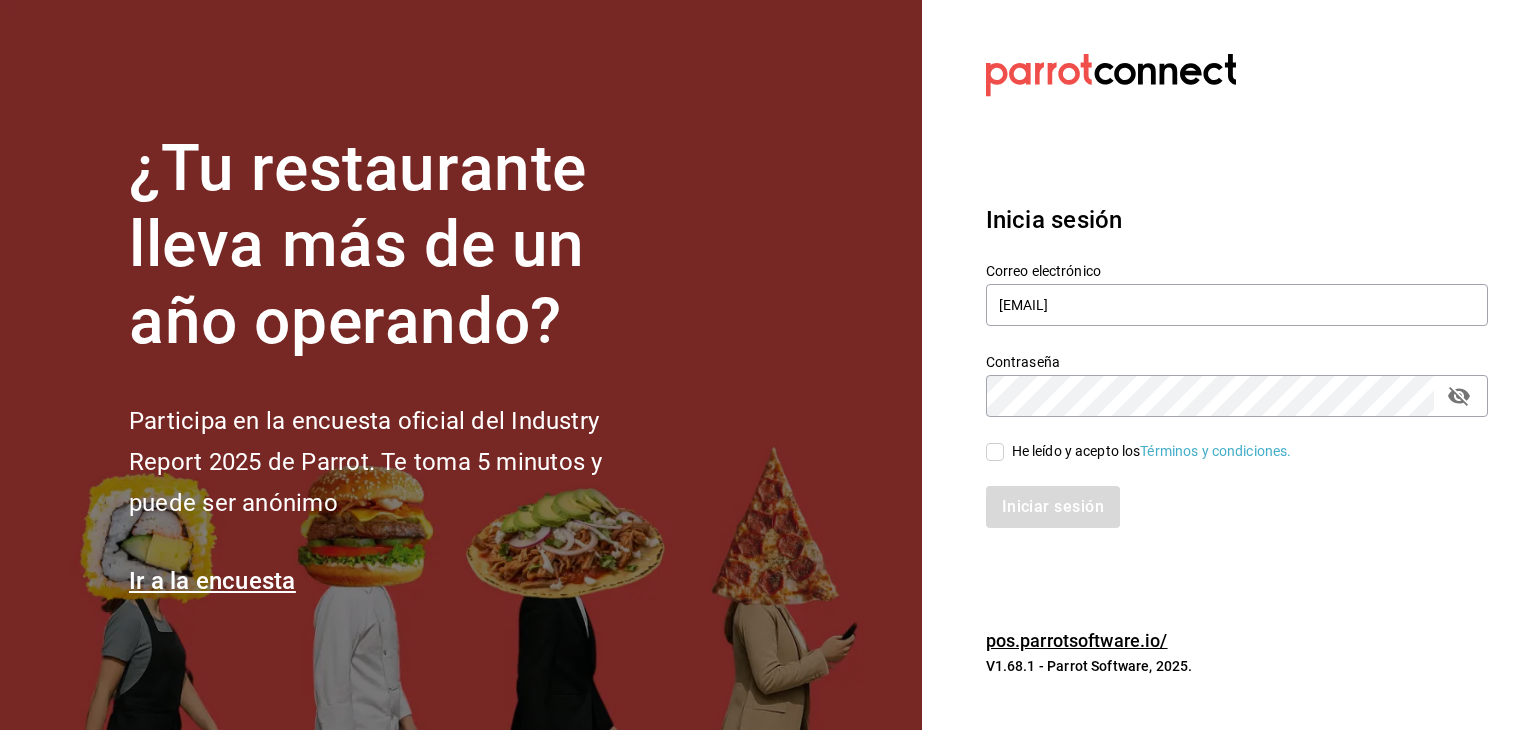 click on "He leído y acepto los  Términos y condiciones." at bounding box center (995, 452) 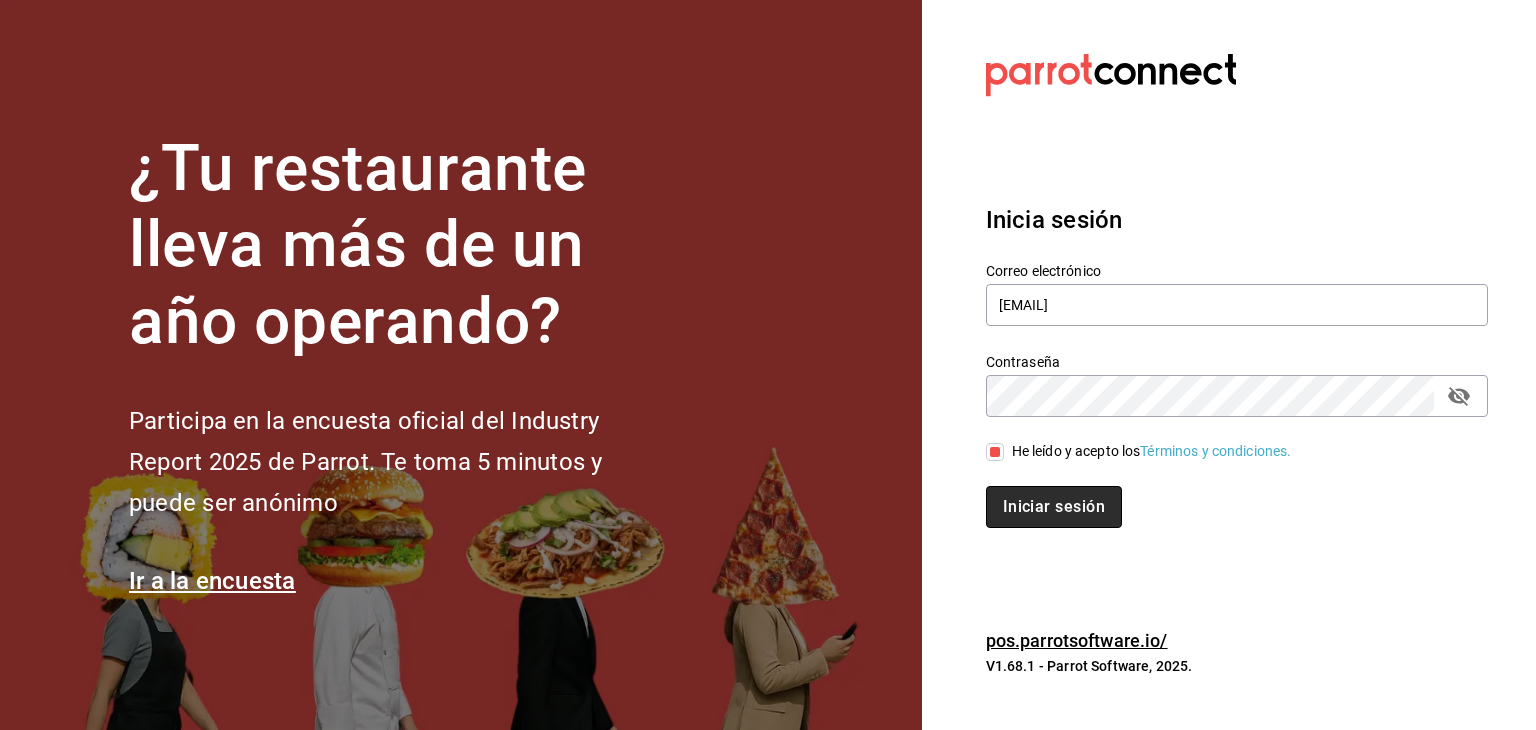 click on "Iniciar sesión" at bounding box center [1054, 507] 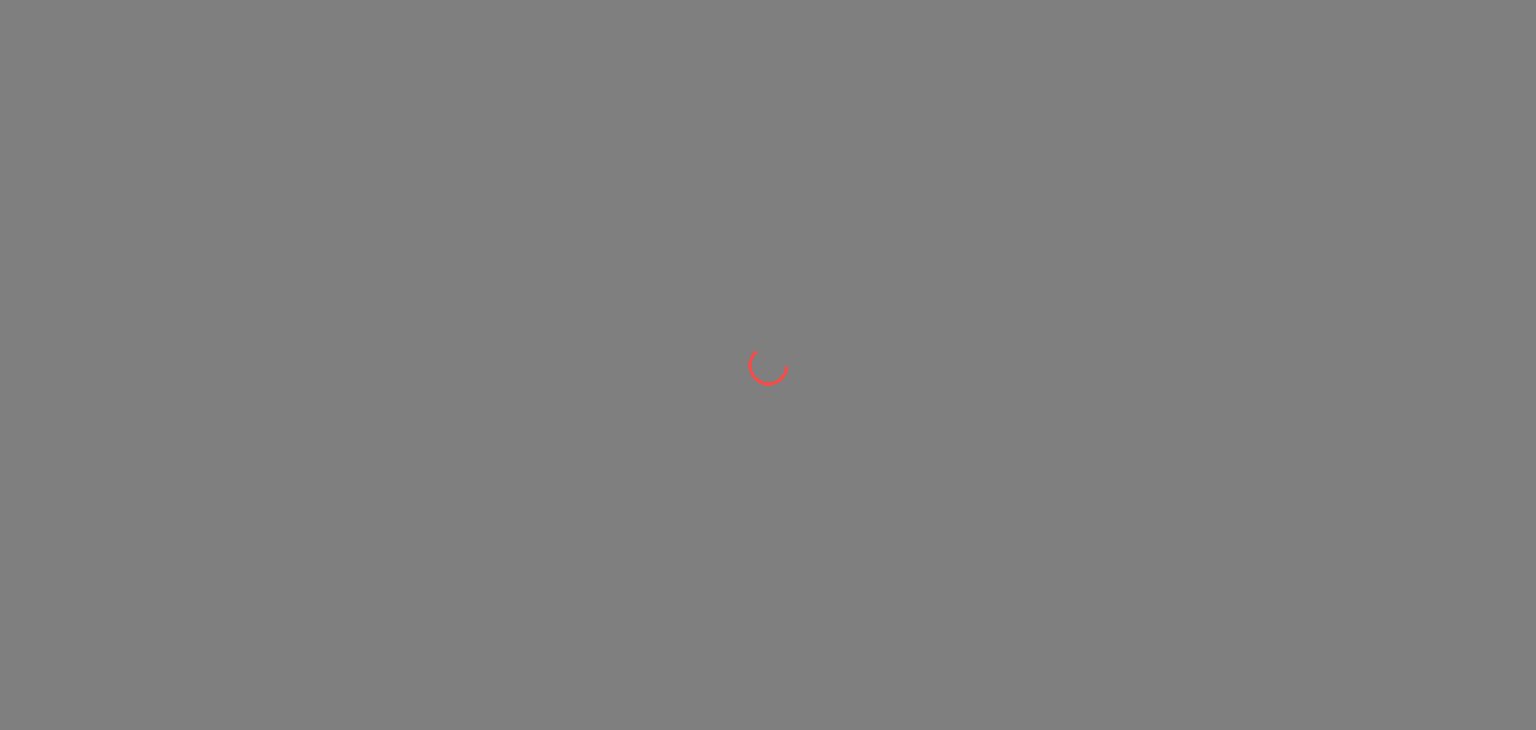 scroll, scrollTop: 0, scrollLeft: 0, axis: both 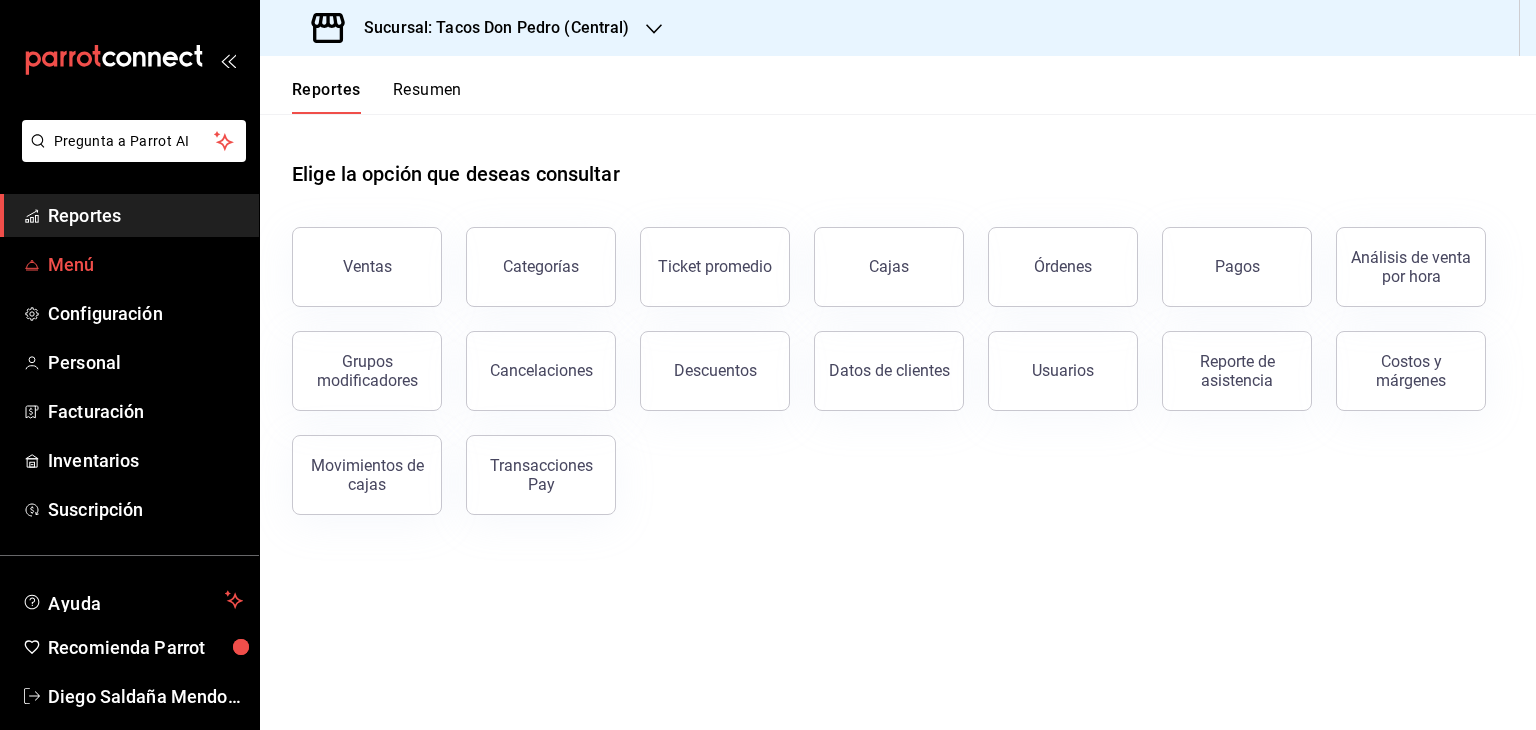 click on "Menú" at bounding box center [145, 264] 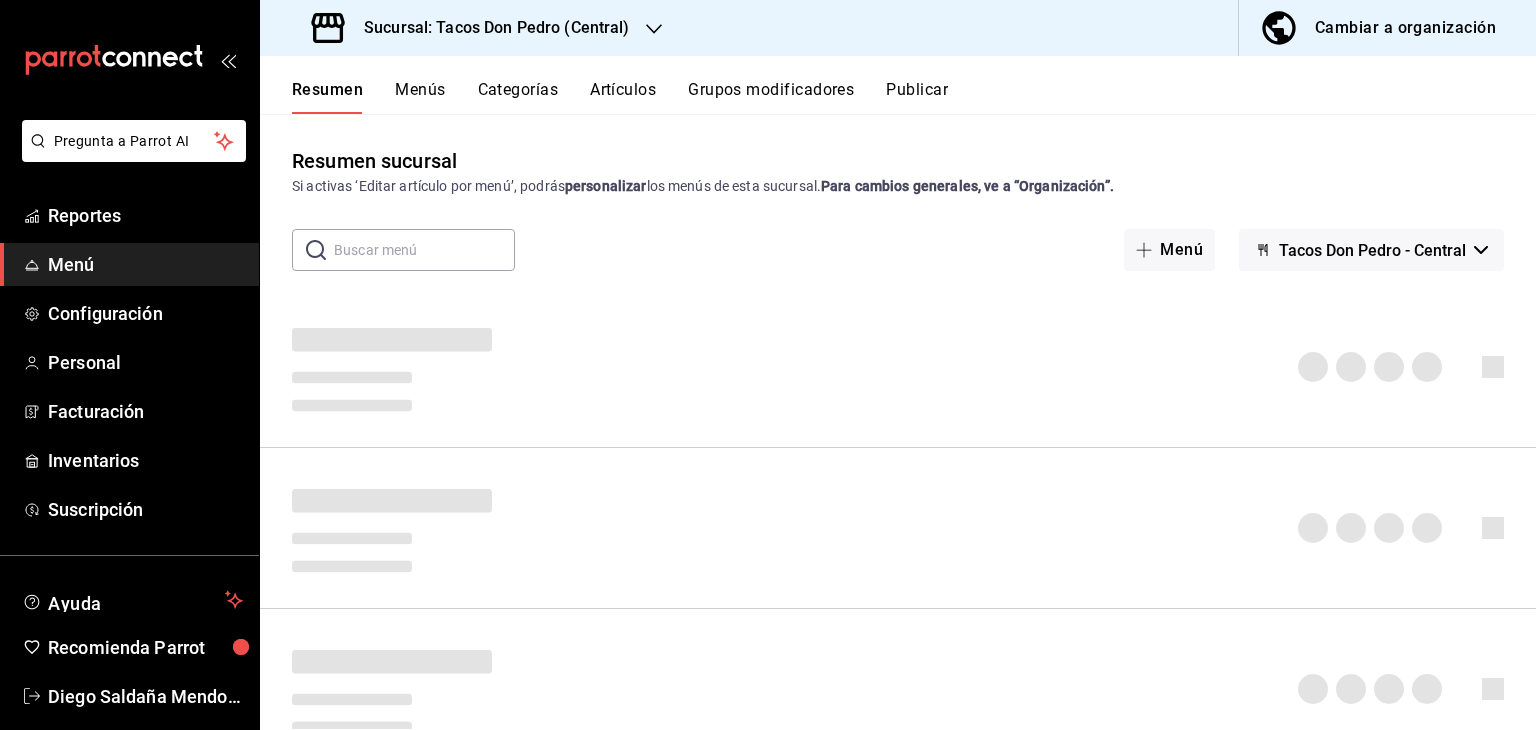 click on "Artículos" at bounding box center [623, 97] 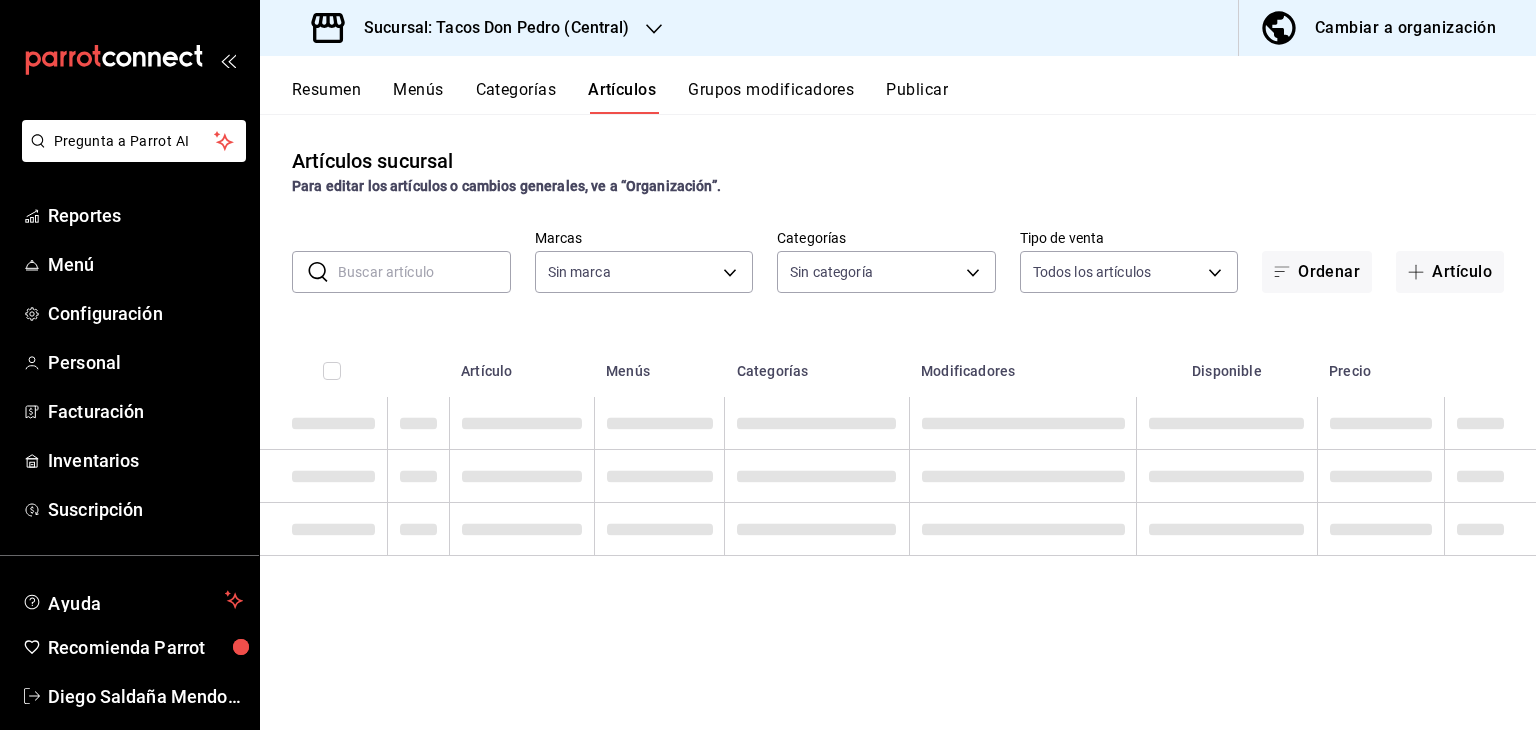 click at bounding box center (424, 272) 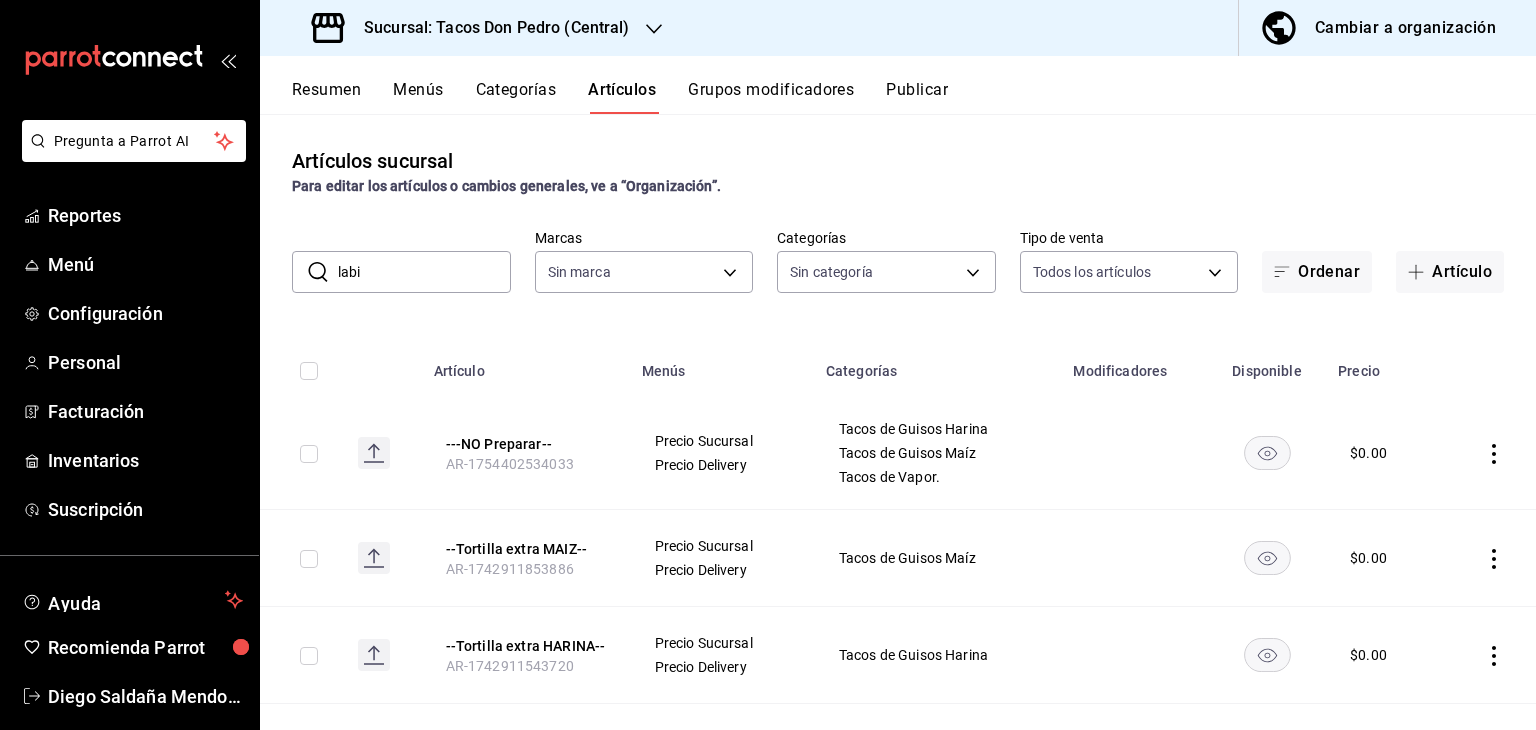 type on "labio" 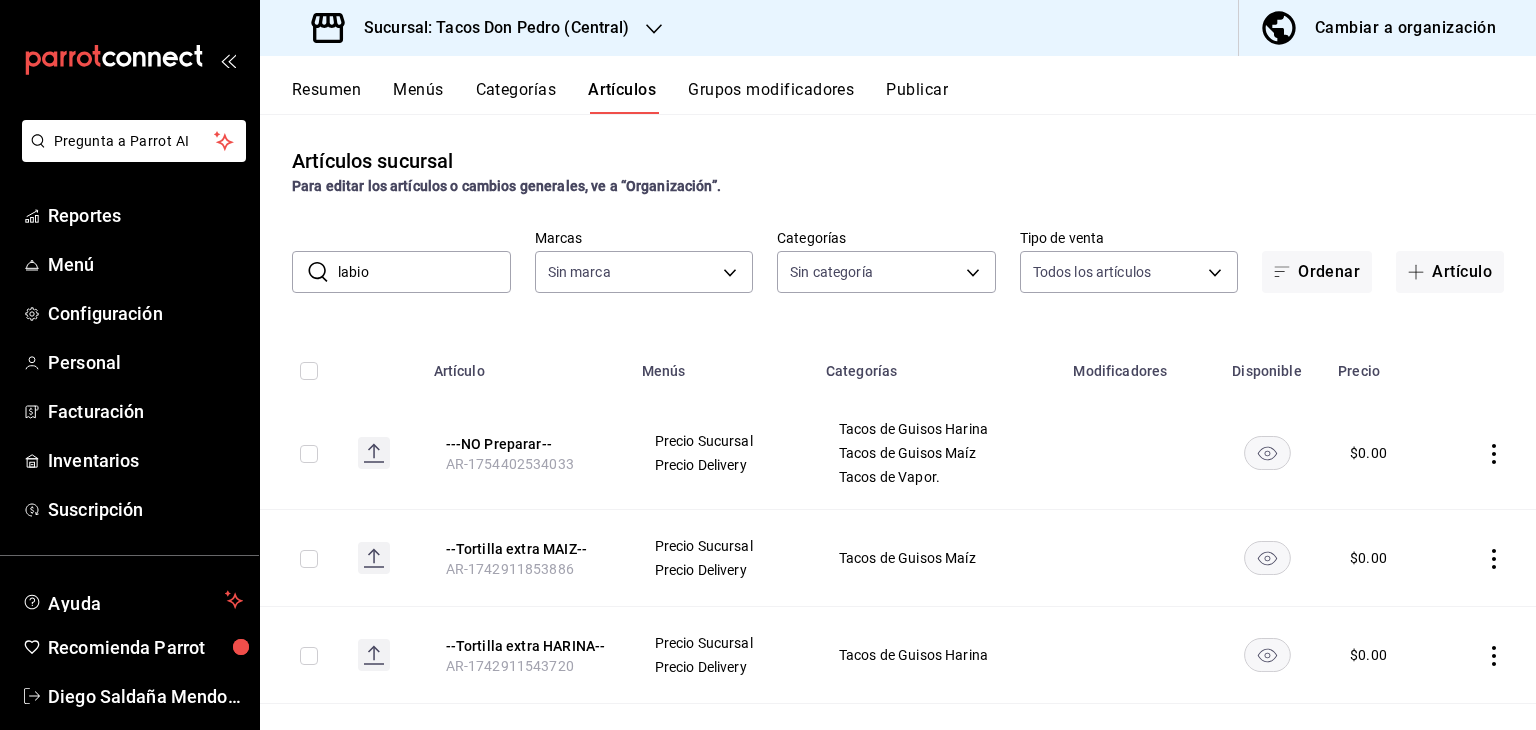 type on "5952fa83-9feb-43fb-841e-8958aba66586,4dc2d40c-9f4c-4c43-9fca-5e8cae3d3300,53fe4c2d-c20c-48ca-aee6-ea398501995b,102f20bd-e58c-4443-9791-6368aef086de,3491659b-8a18-4172-8e3e-bbd63888b8b0" 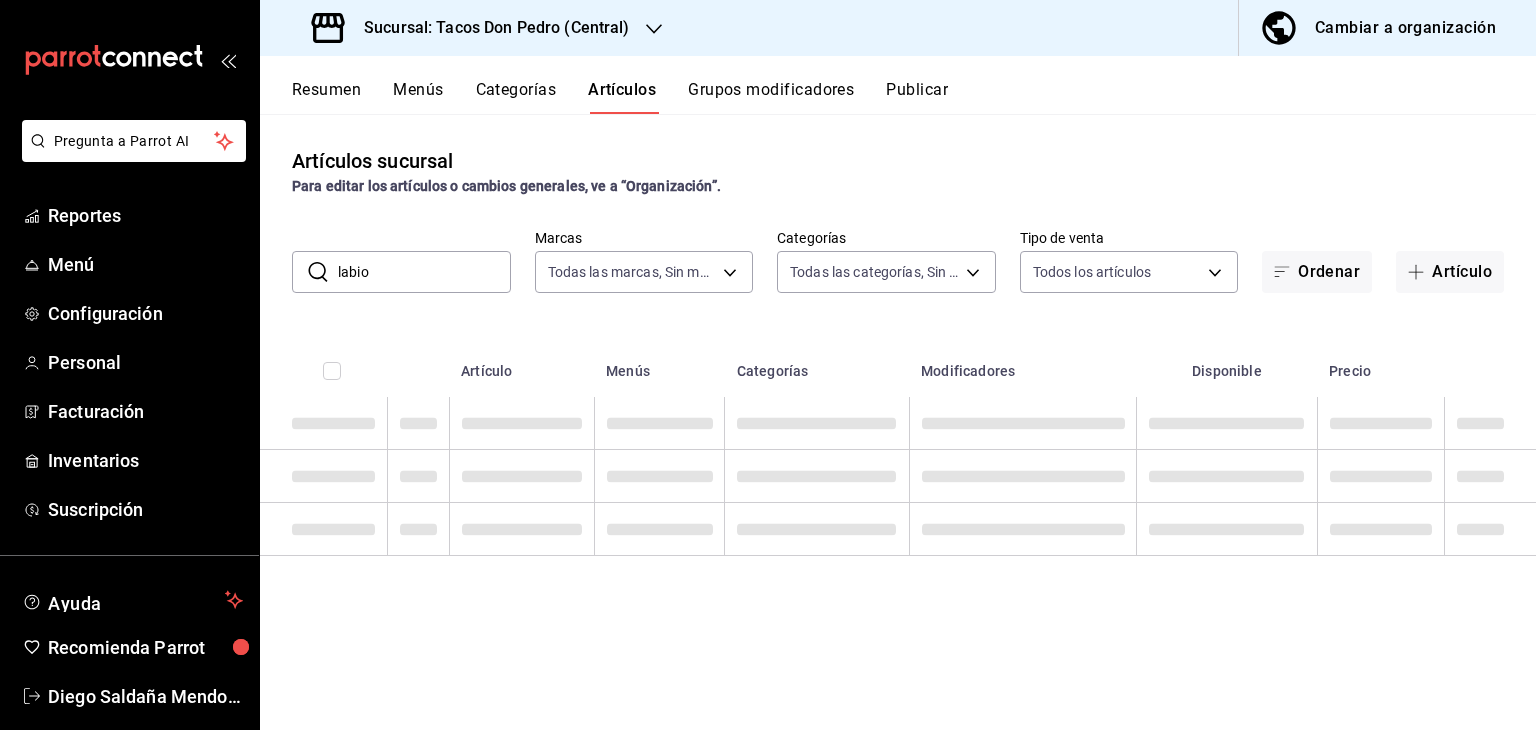 type on "f03919a9-62c3-4be8-9e70-c52209d4c8e4" 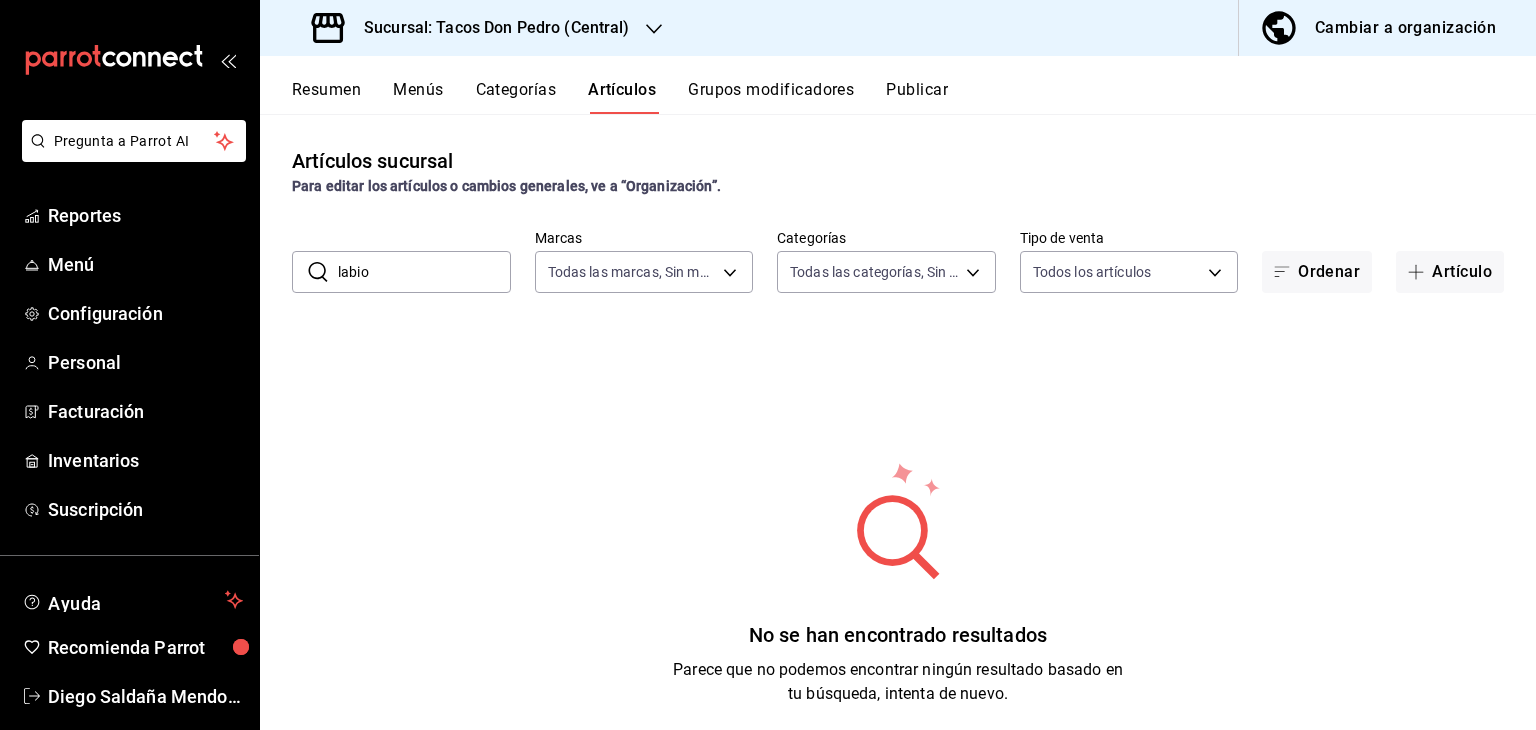 click on "labio" at bounding box center (424, 272) 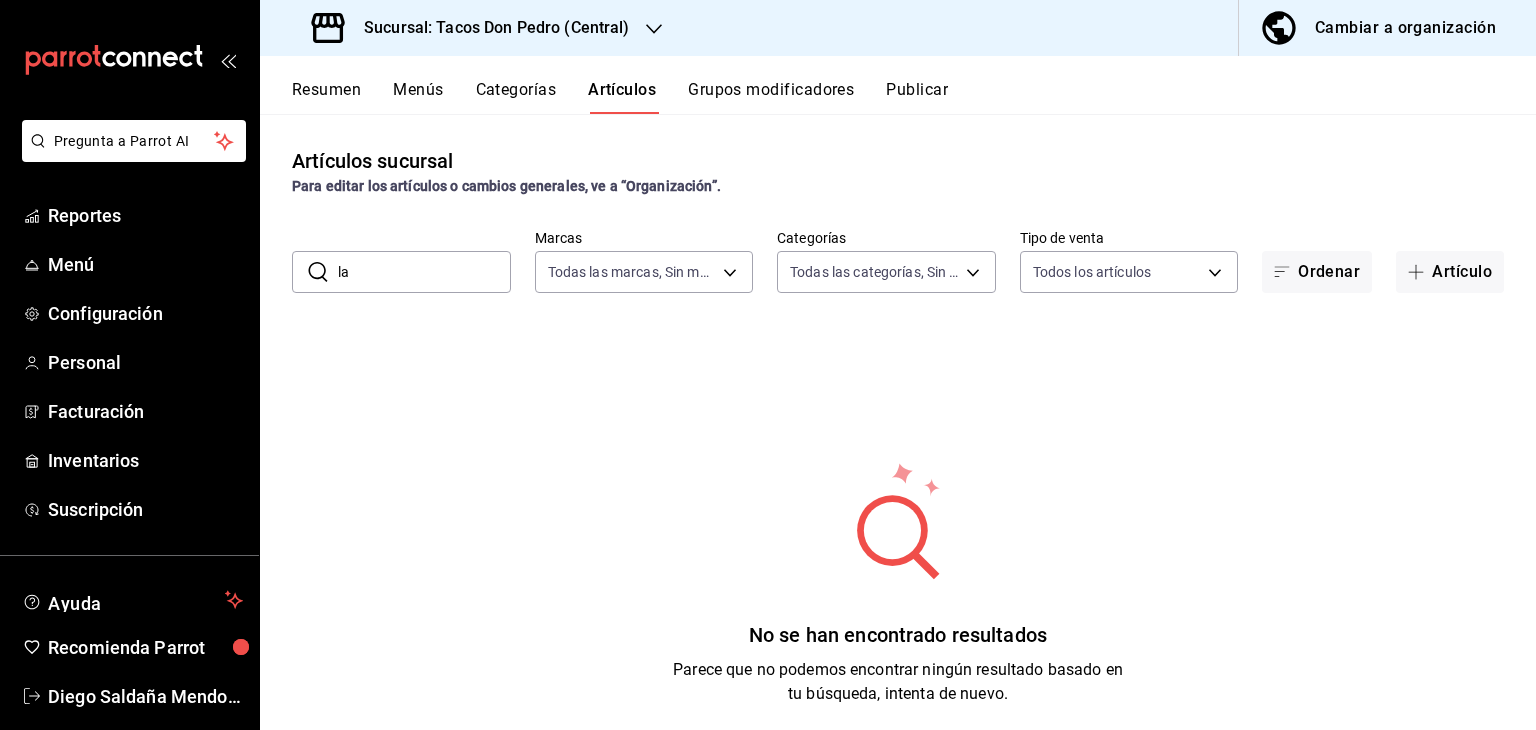 type on "l" 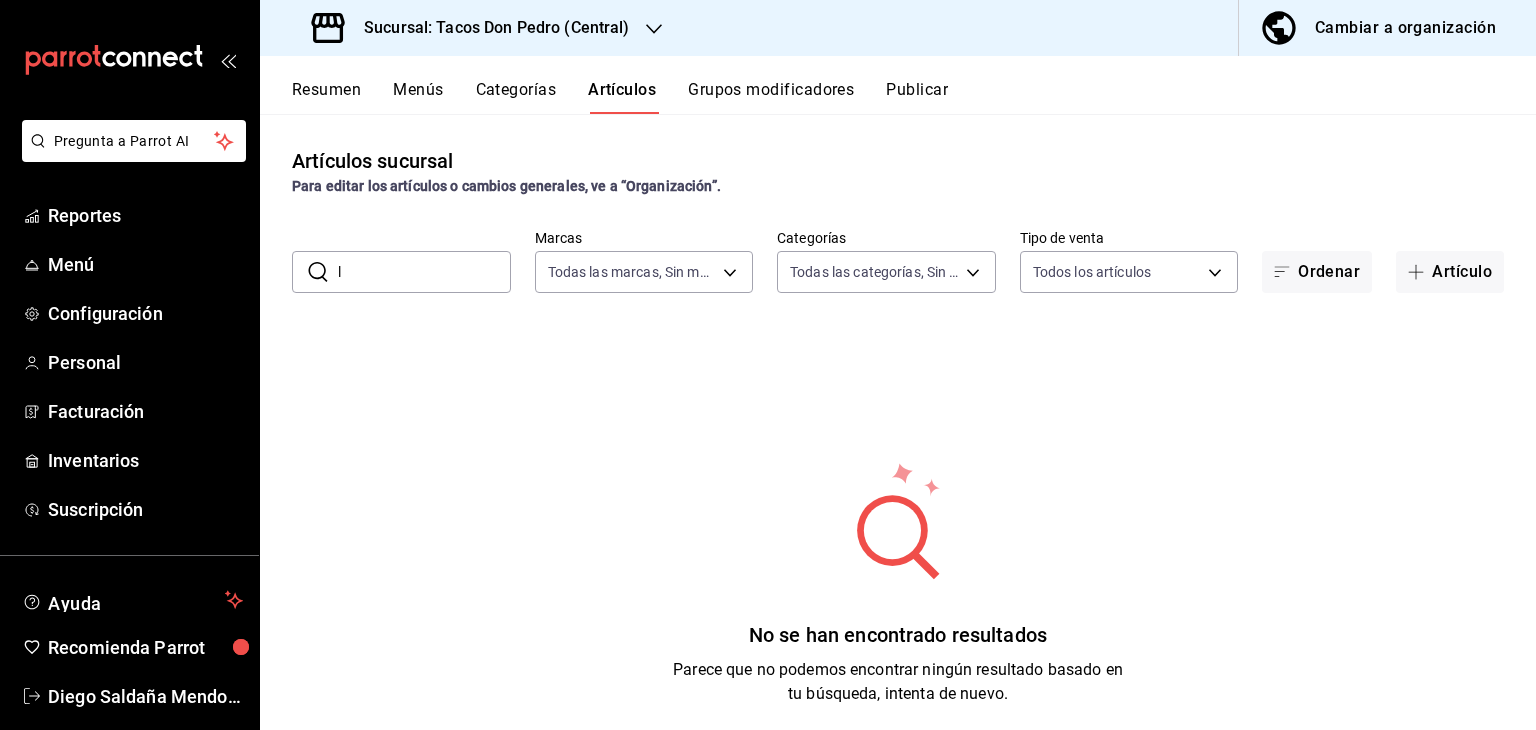 type 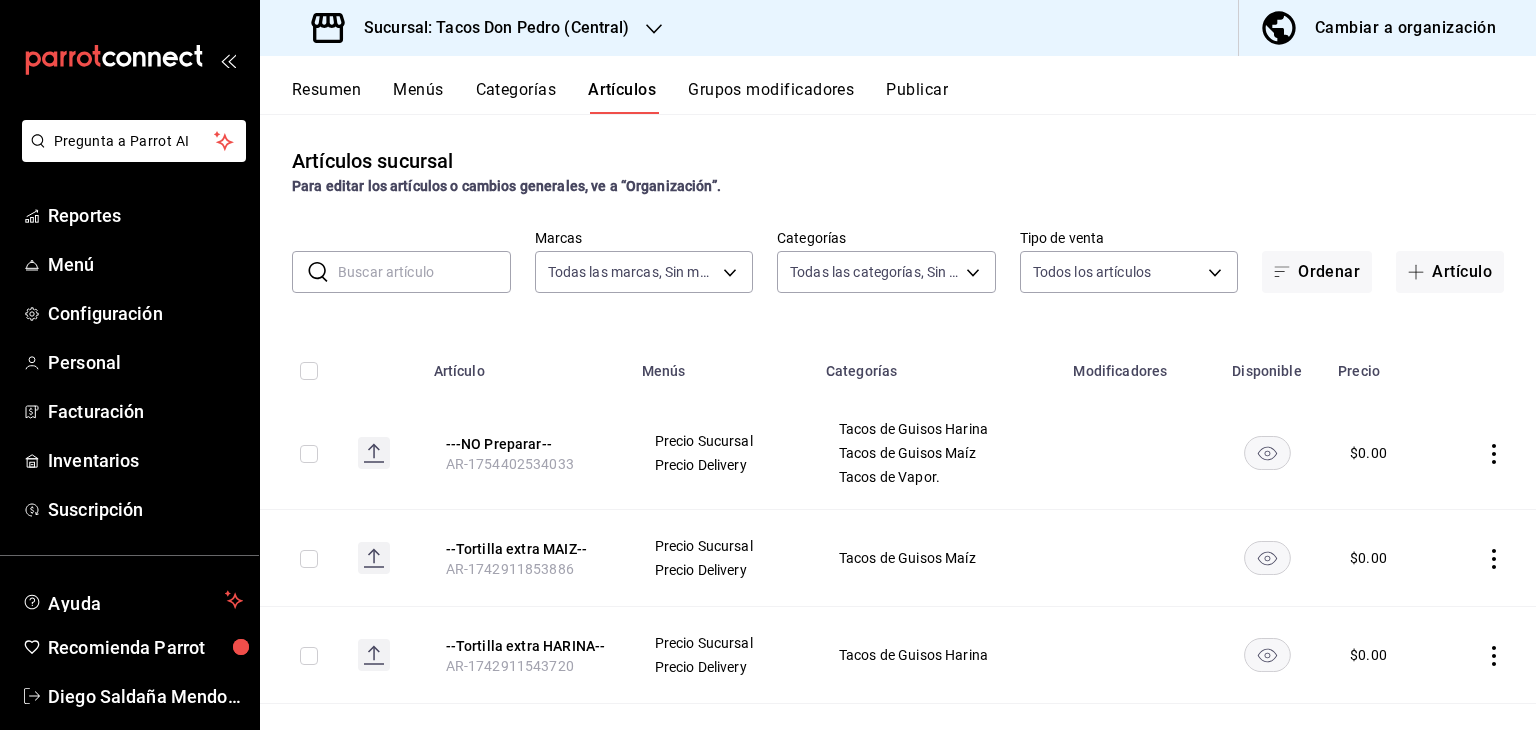 click on "Cambiar a organización" at bounding box center [1405, 28] 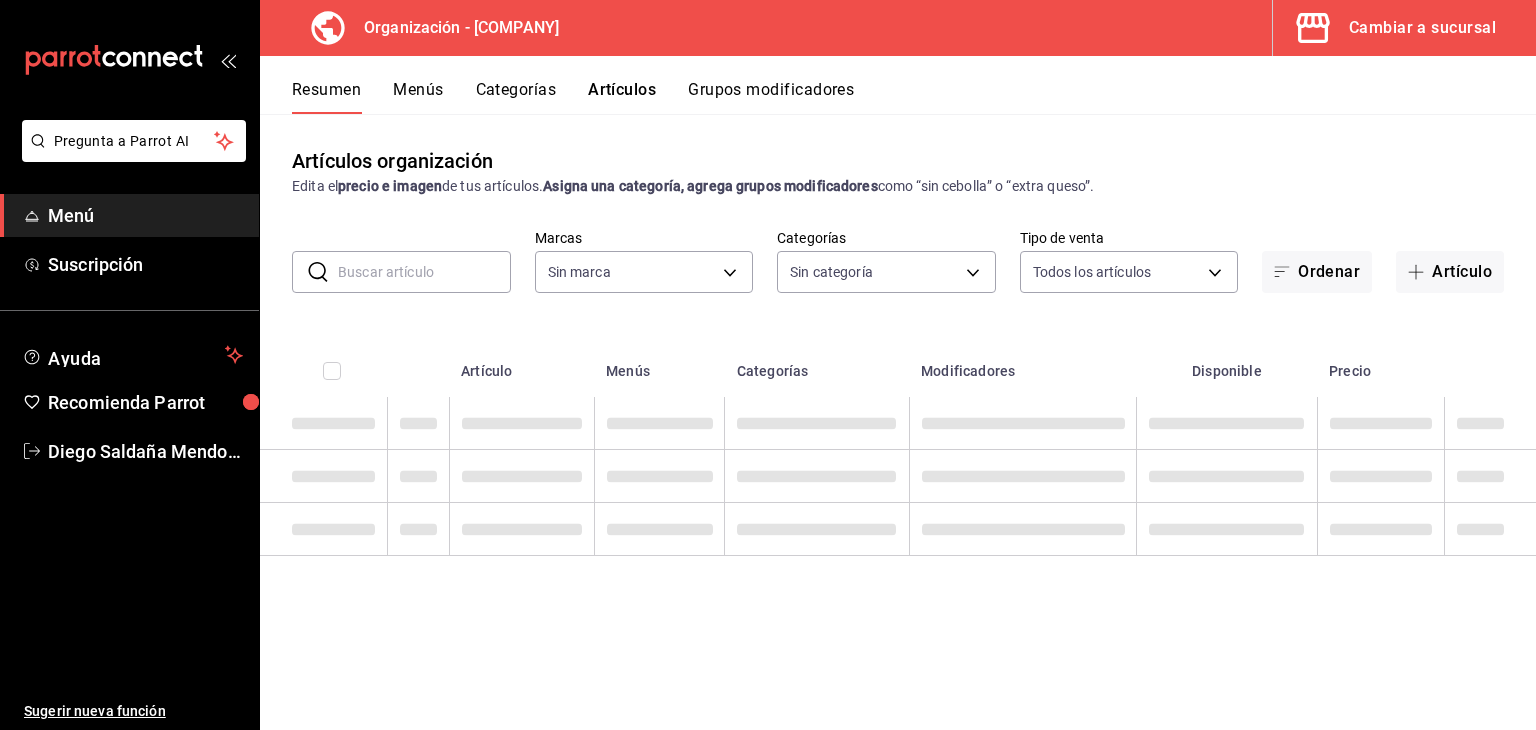 click at bounding box center (424, 272) 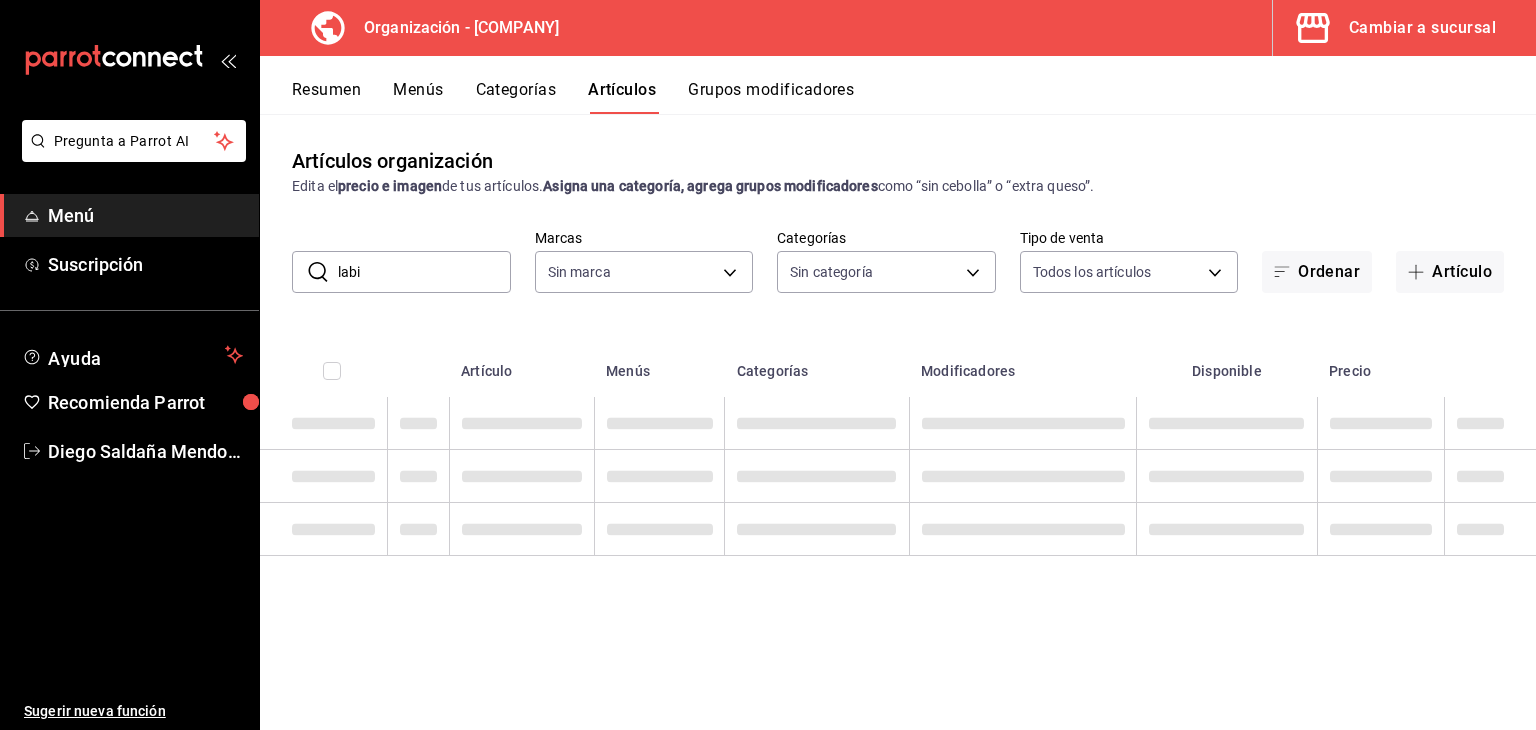 type on "labio" 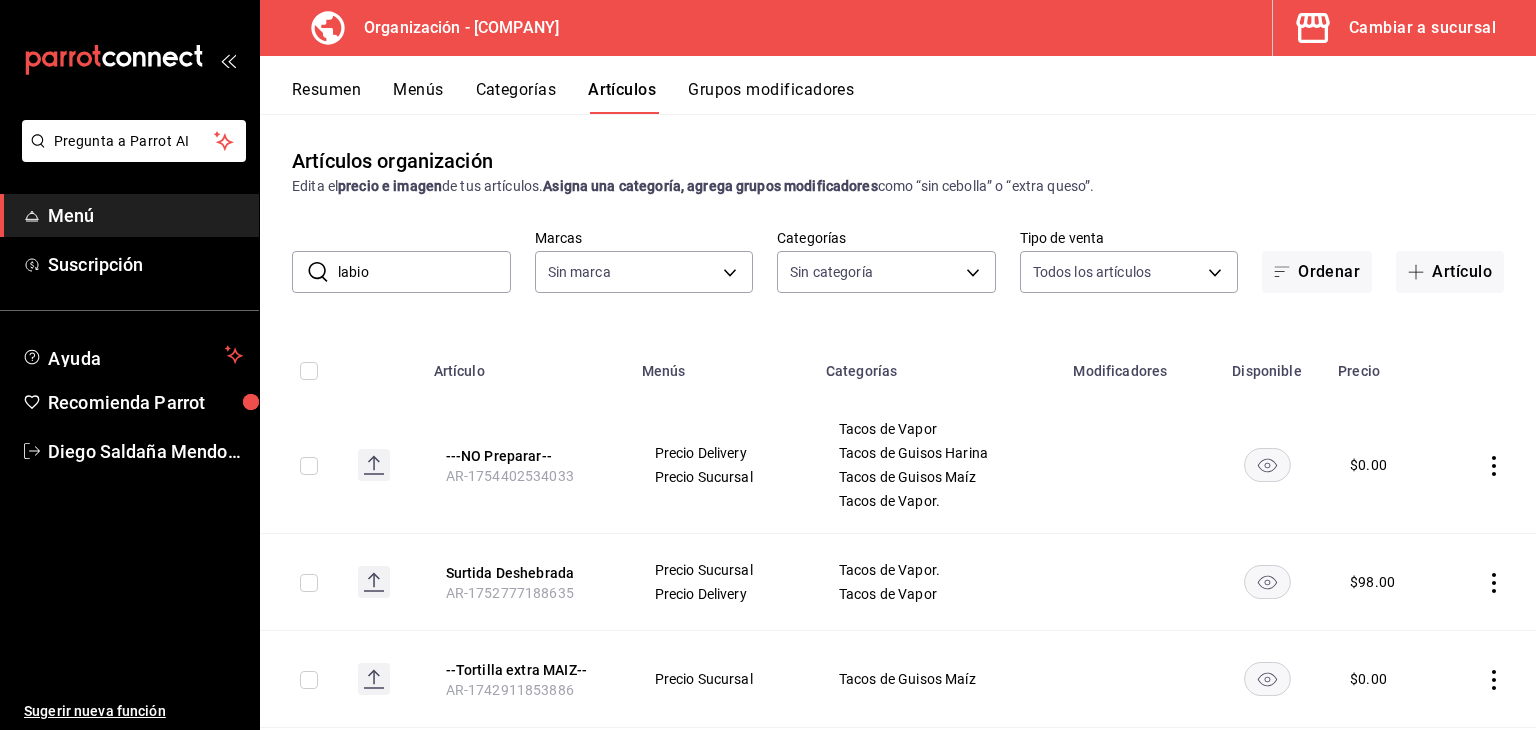 type on "4b7bc6e8-feba-407f-8592-92ab17b16cdd" 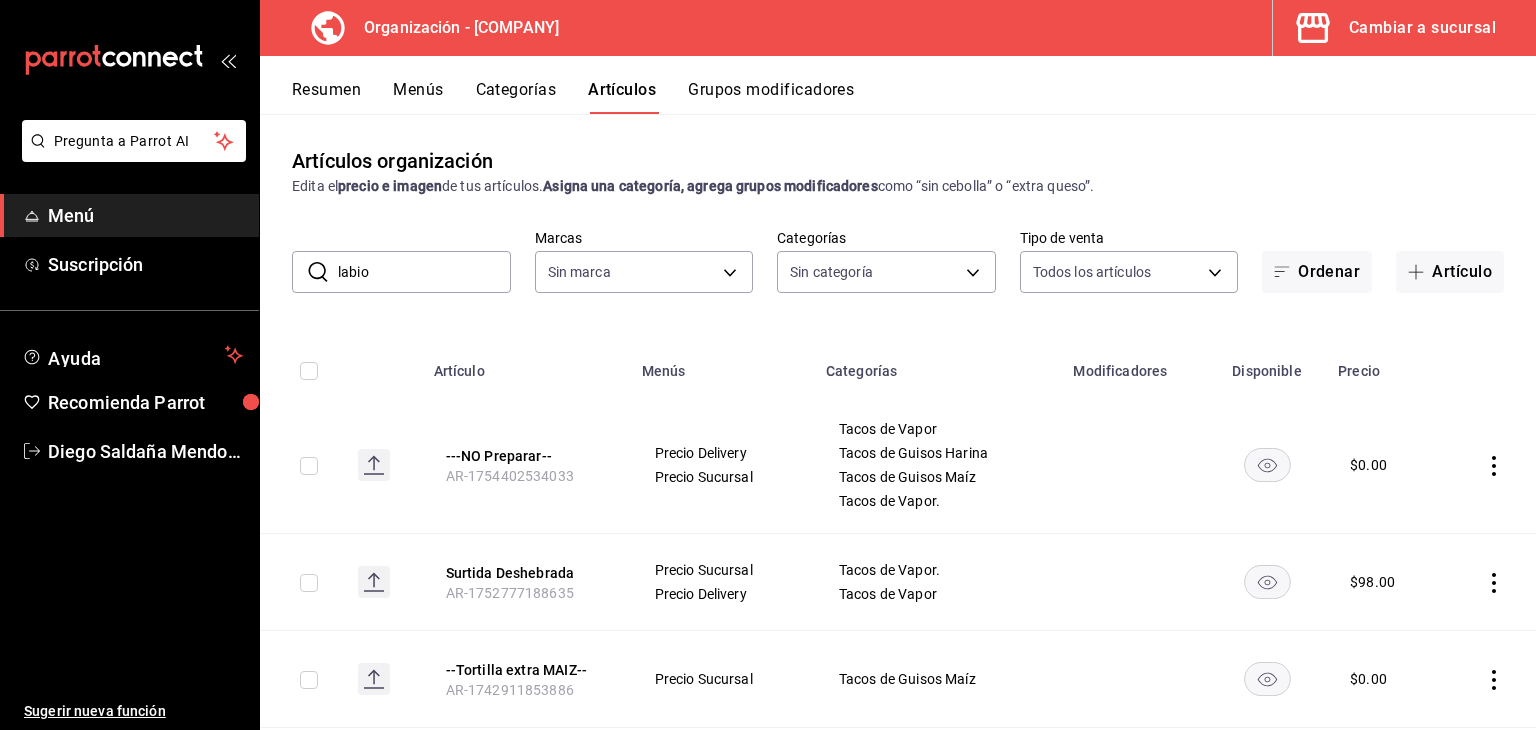 type on "81f8f12d-fb0a-457c-8802-8ef92cd7c22f,0f248114-f451-4a5c-b5a5-9a350130f9c4,96061405-e5e8-495f-a920-a9a8e845b4cb,2ce032a1-b191-4f12-8217-cad663a232b3,a4fbe976-bca5-48ce-b6c1-24dafe232af7,3a7cc770-4a14-4ec5-a5a4-43375db4aeae,eccb2bfc-16d0-4ade-9129-2f21ccb62cae,6a94679c-f5f6-41d7-8885-dbe37128e7eb,4aa2b998-fdaf-4ae5-b523-e52ea20a6f5c,f8c6d7b3-8b7c-4e29-bdad-e63f0394b911" 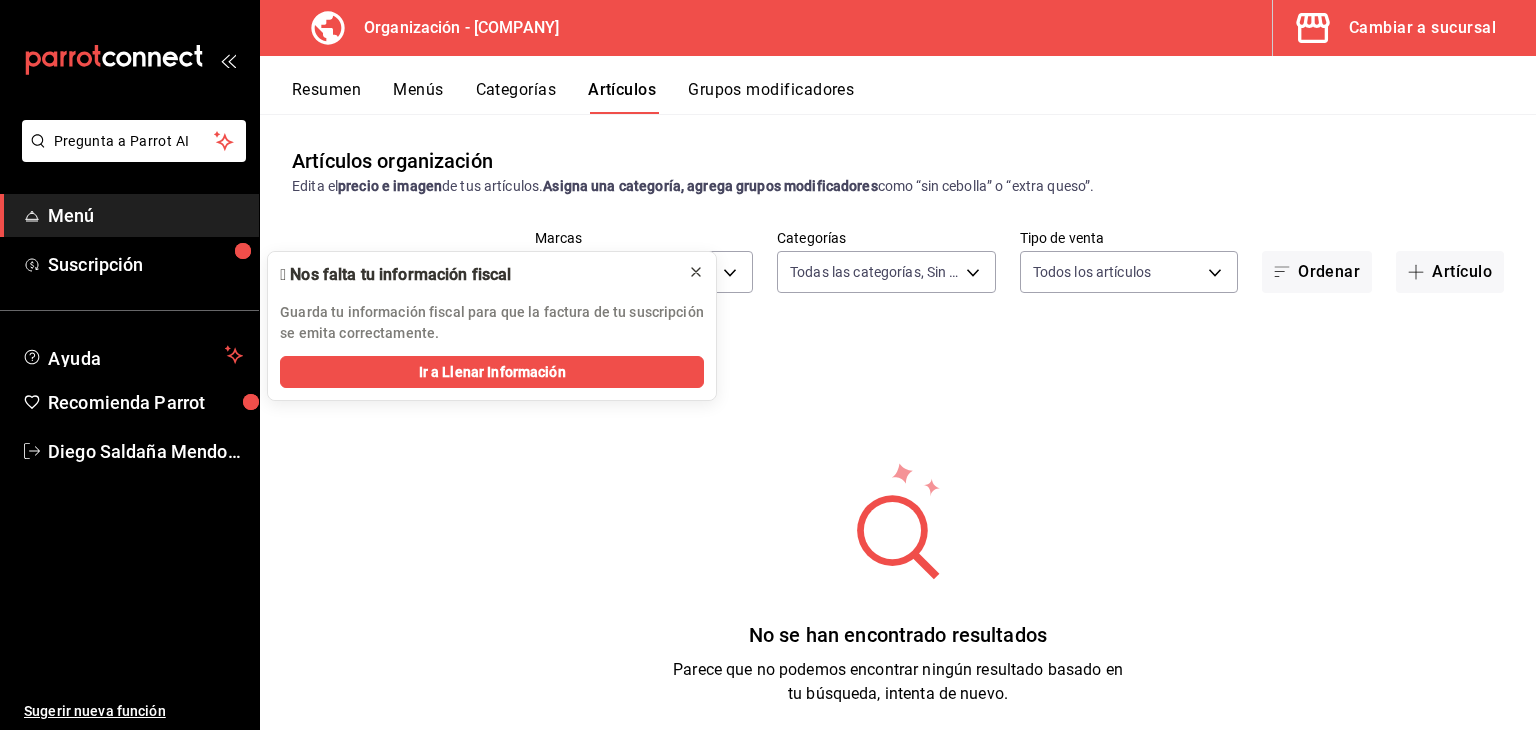 type on "labio" 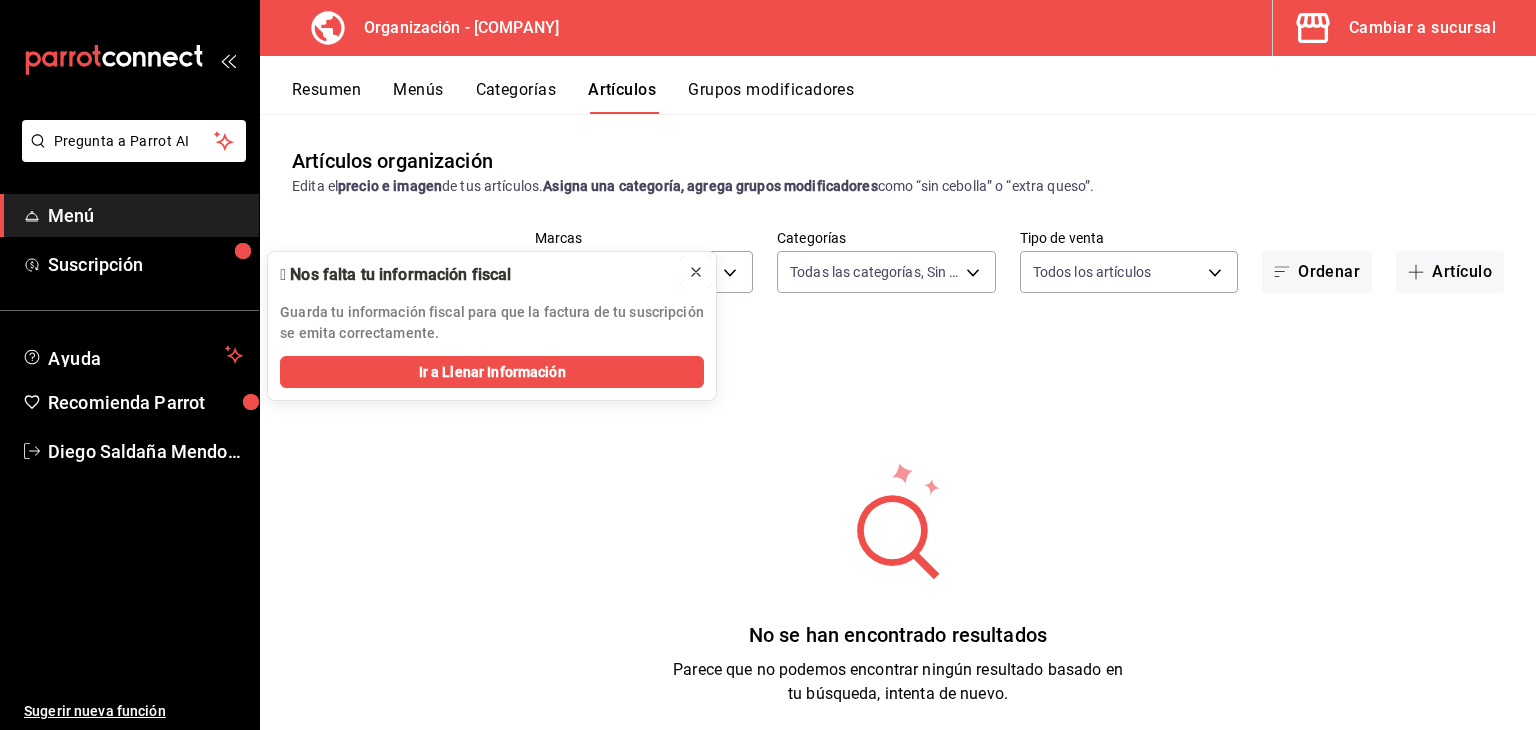 click 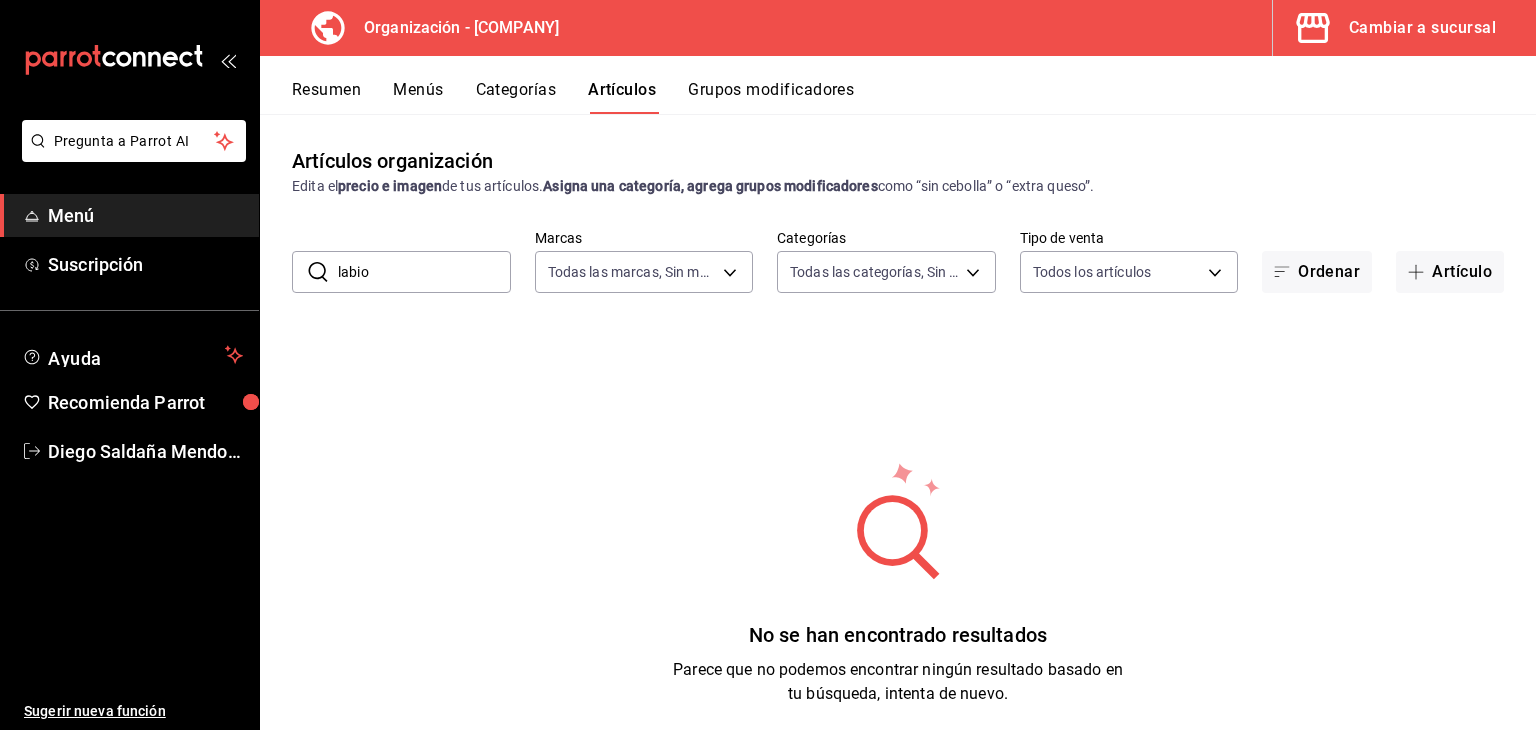 click on "Menús" at bounding box center [418, 97] 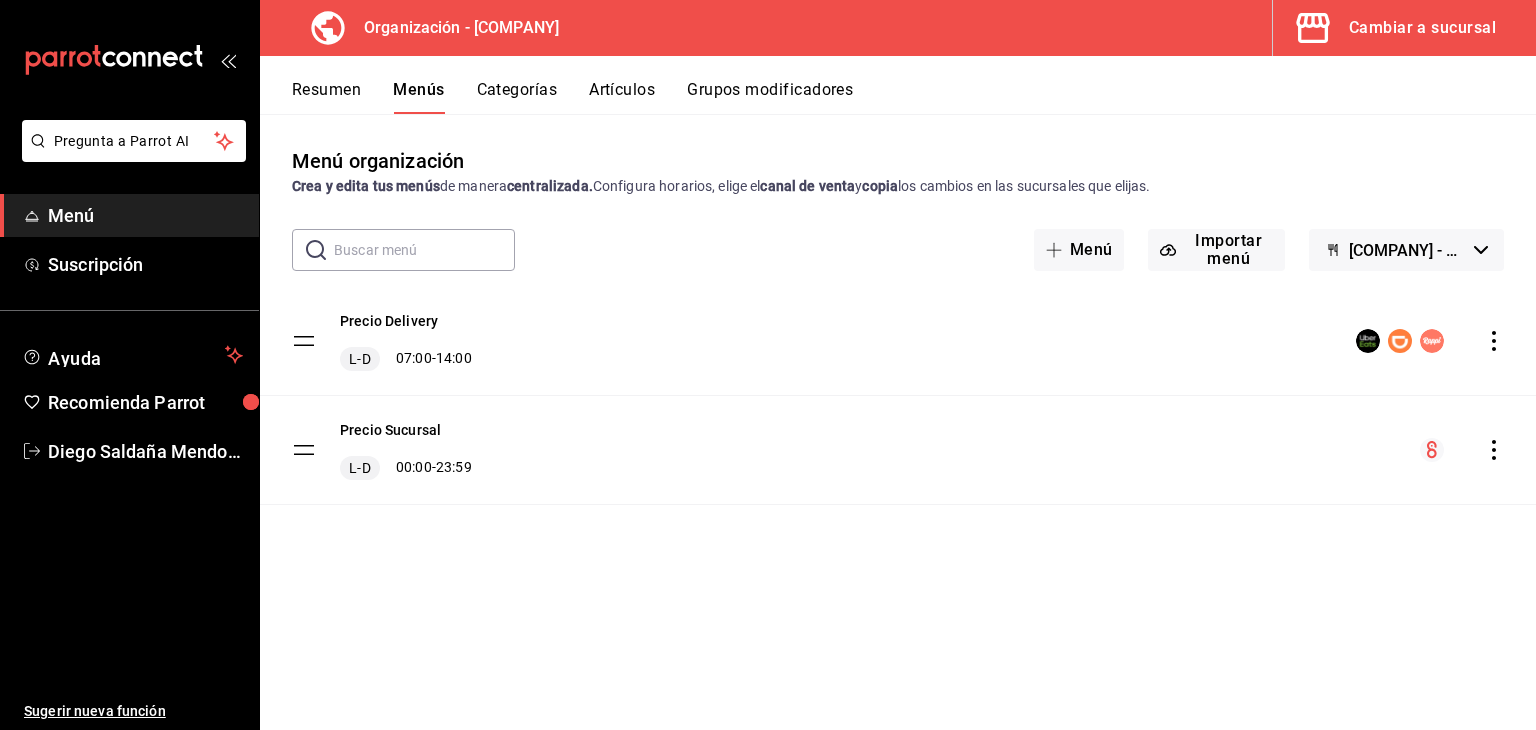 click on "Cambiar a sucursal" at bounding box center (1422, 28) 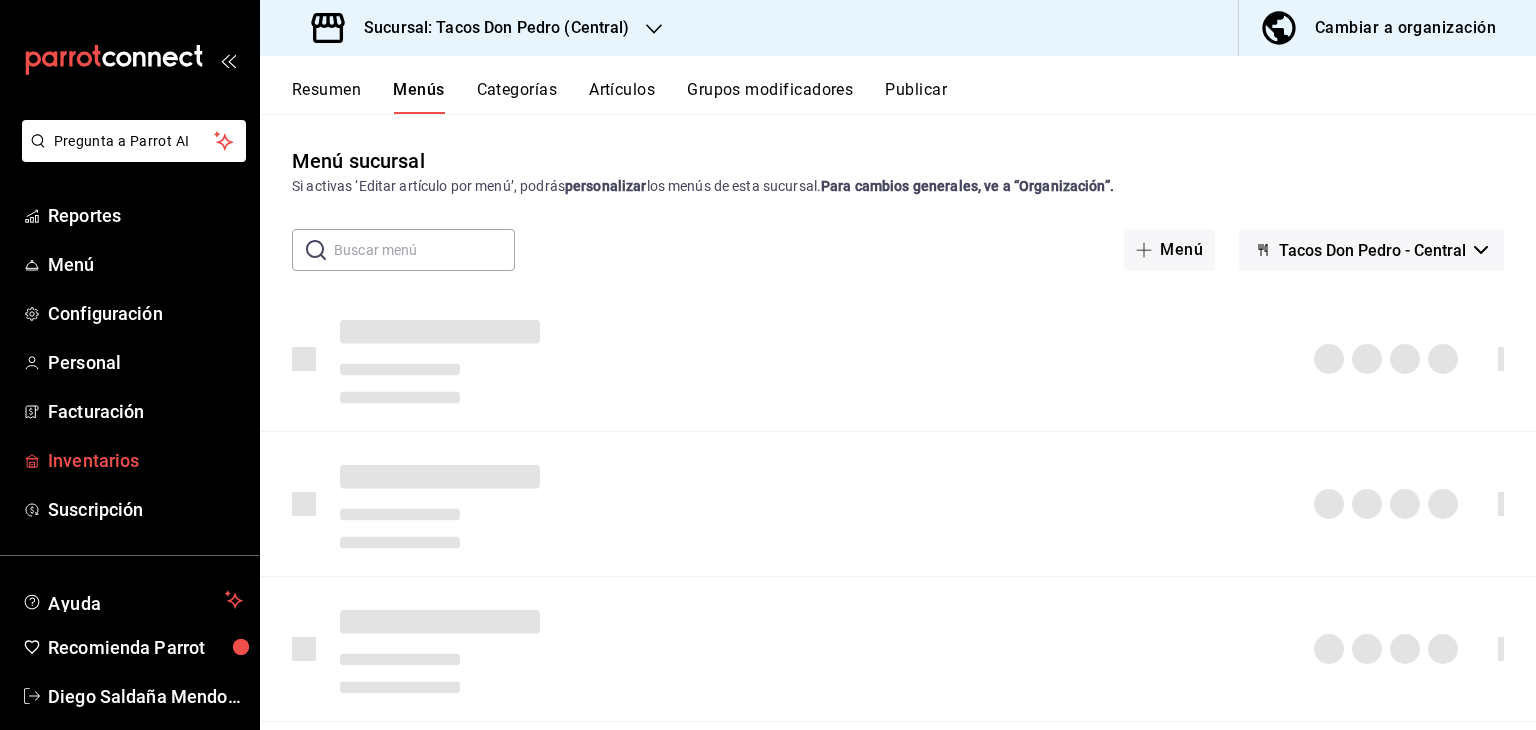 click on "Inventarios" at bounding box center [145, 460] 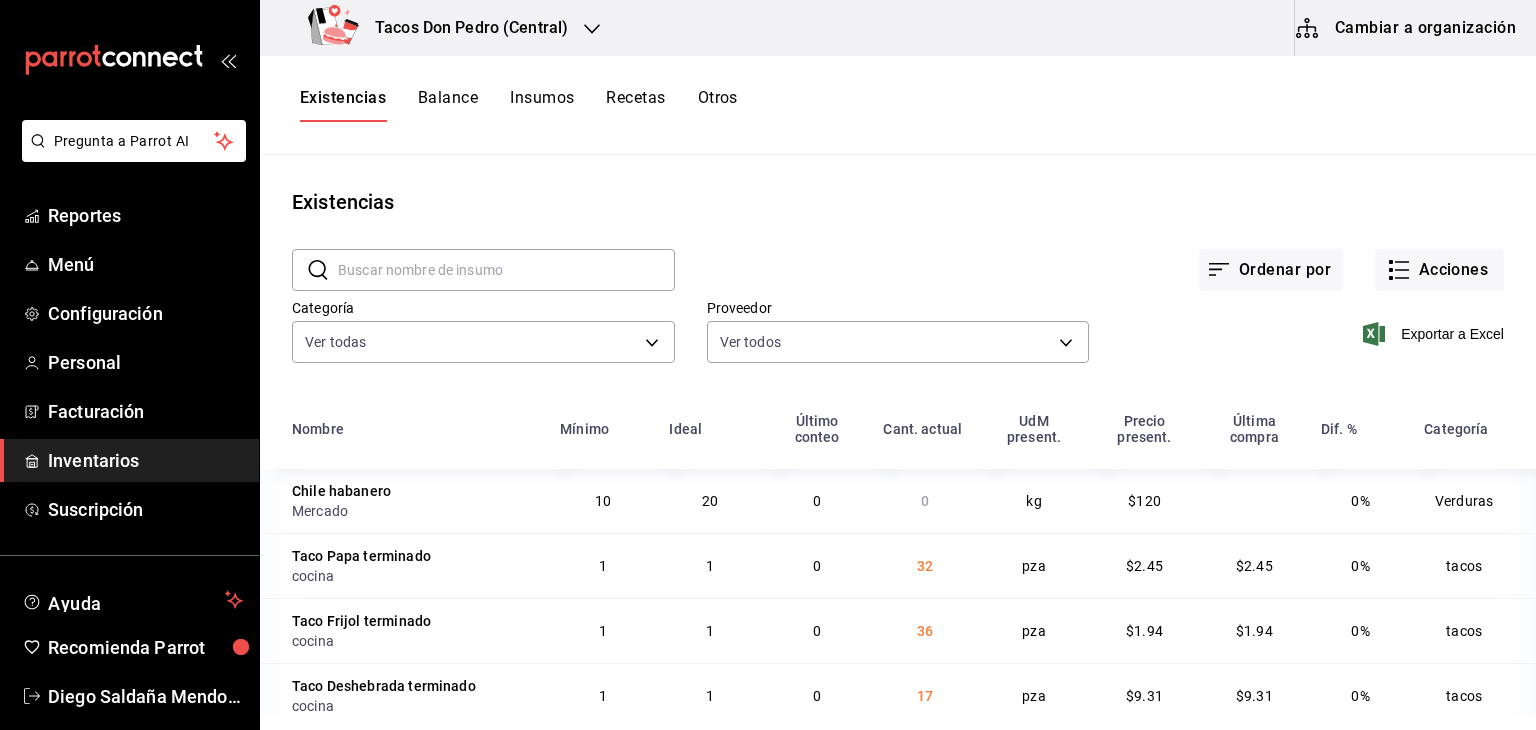 click at bounding box center [506, 270] 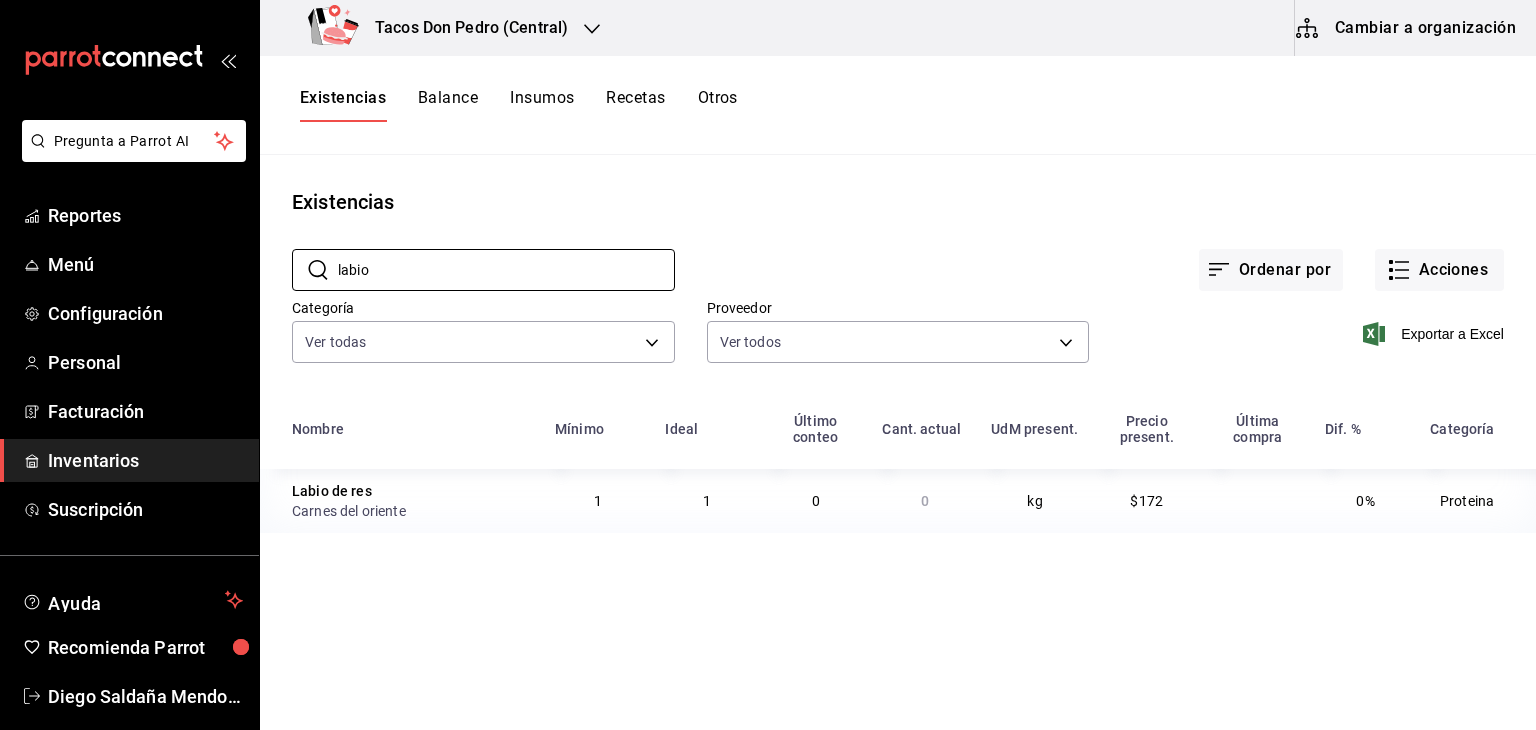 type on "labio" 